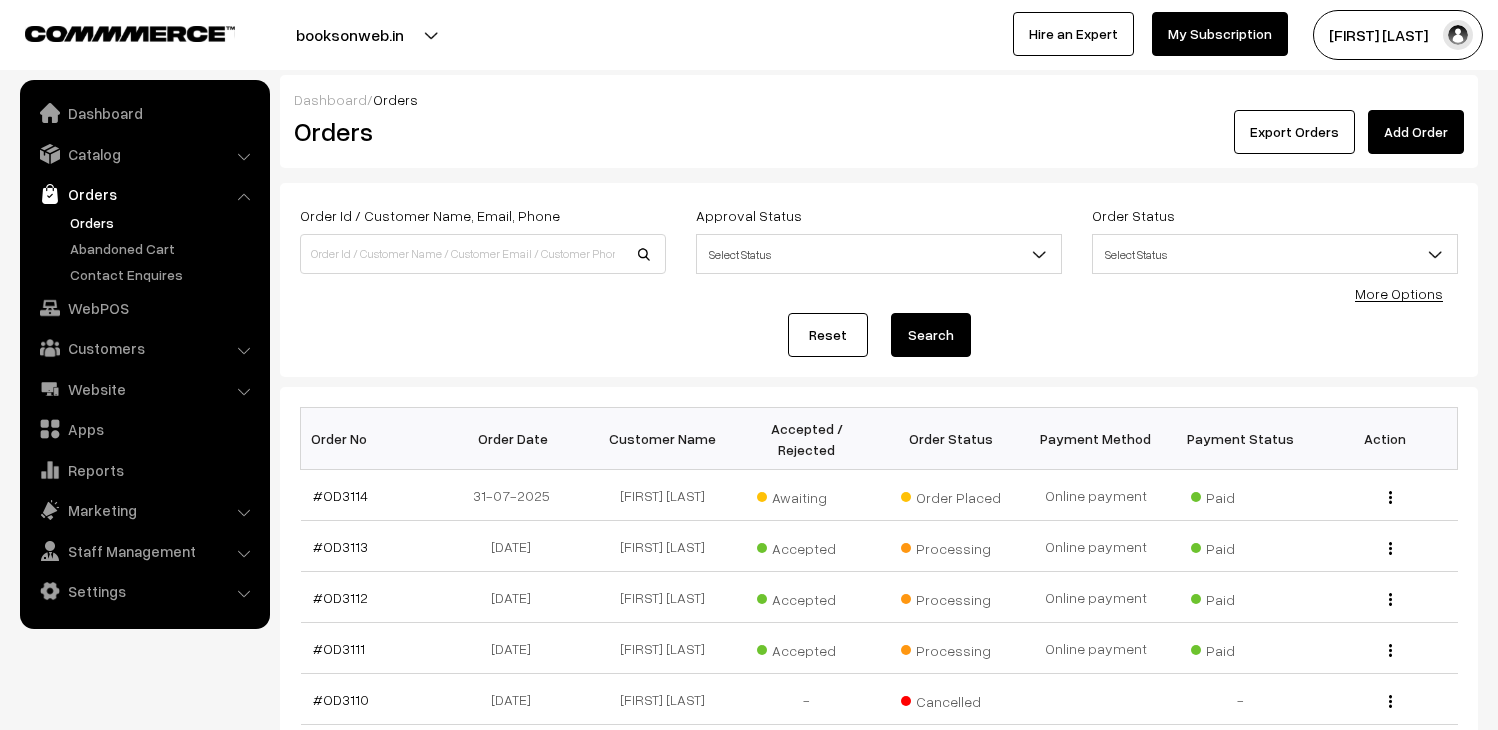 scroll, scrollTop: 0, scrollLeft: 0, axis: both 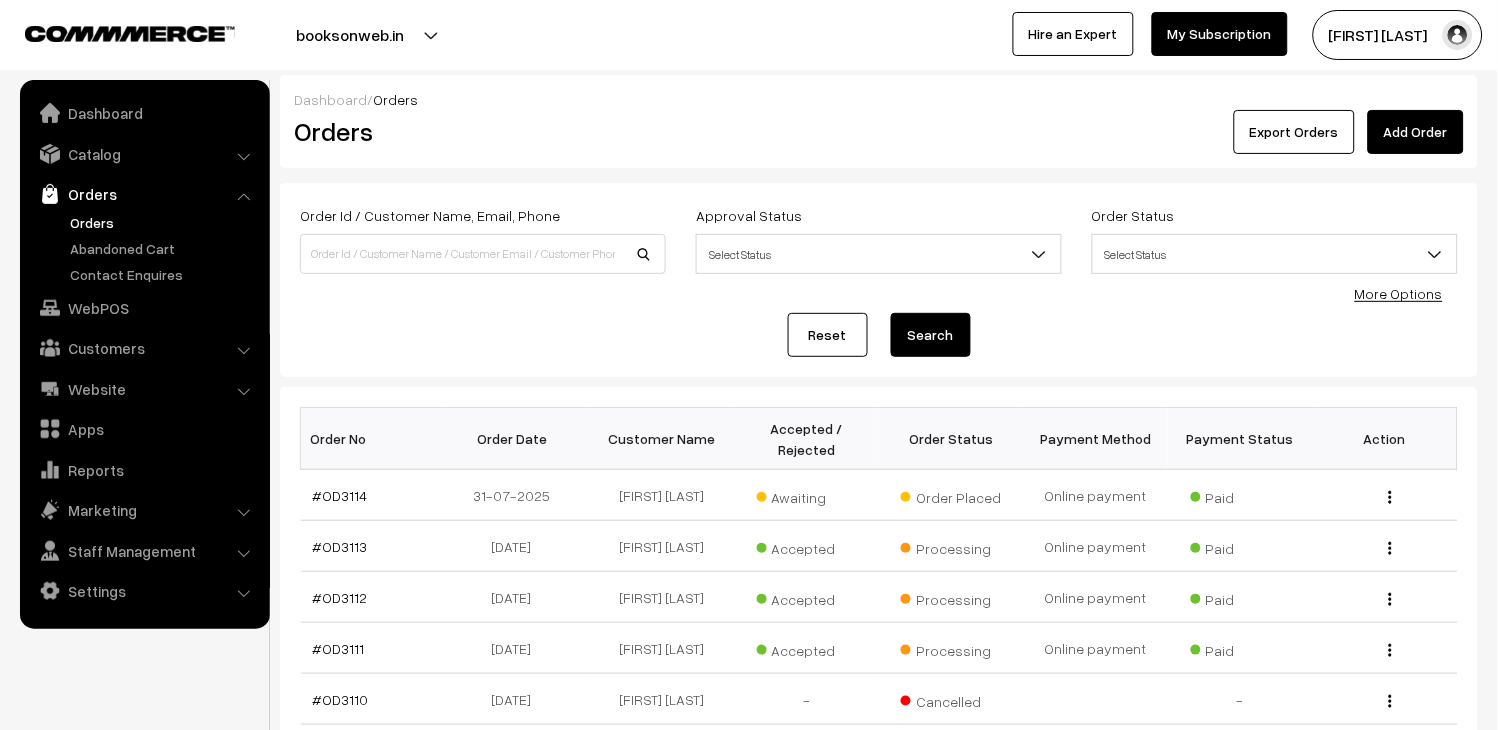 click on "Orders" at bounding box center (164, 222) 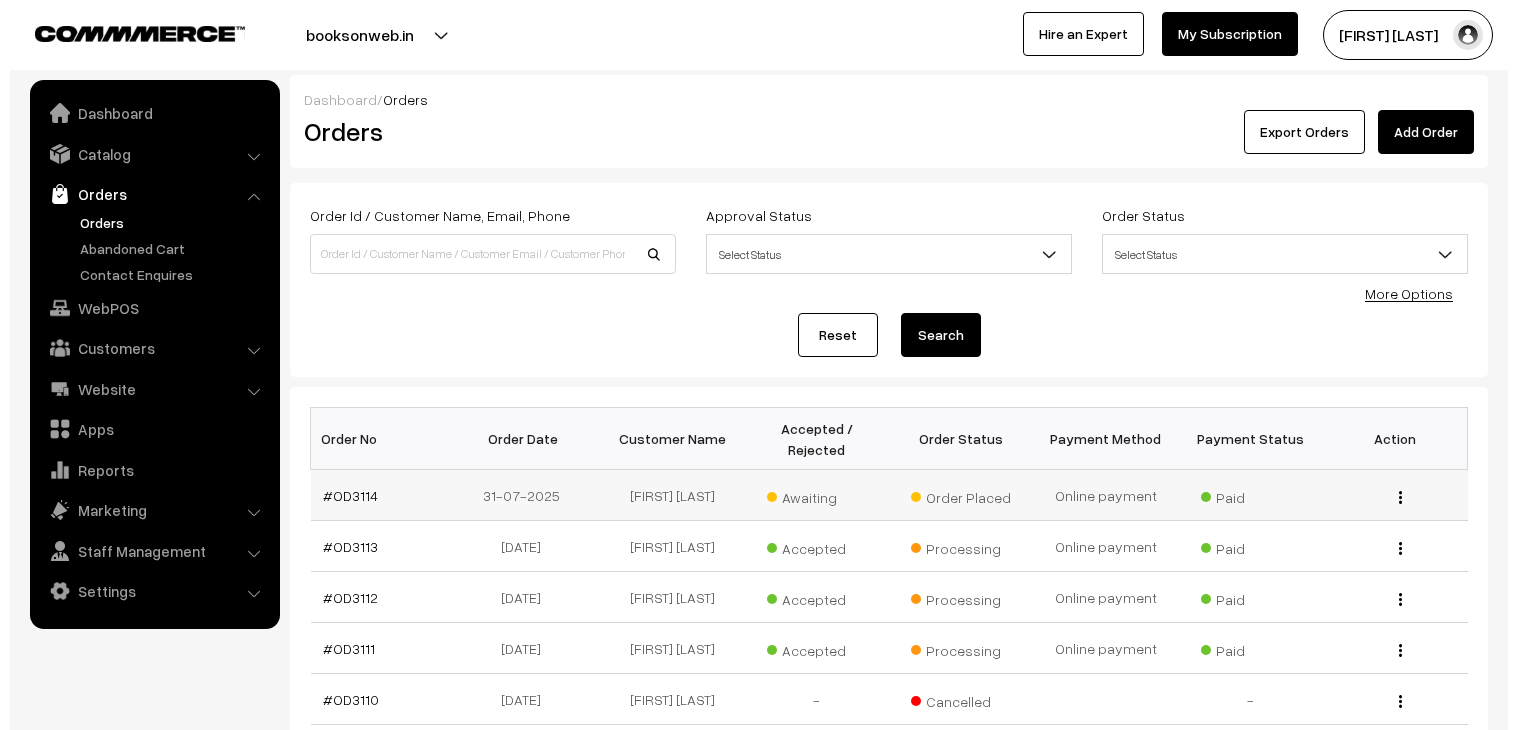 scroll, scrollTop: 0, scrollLeft: 0, axis: both 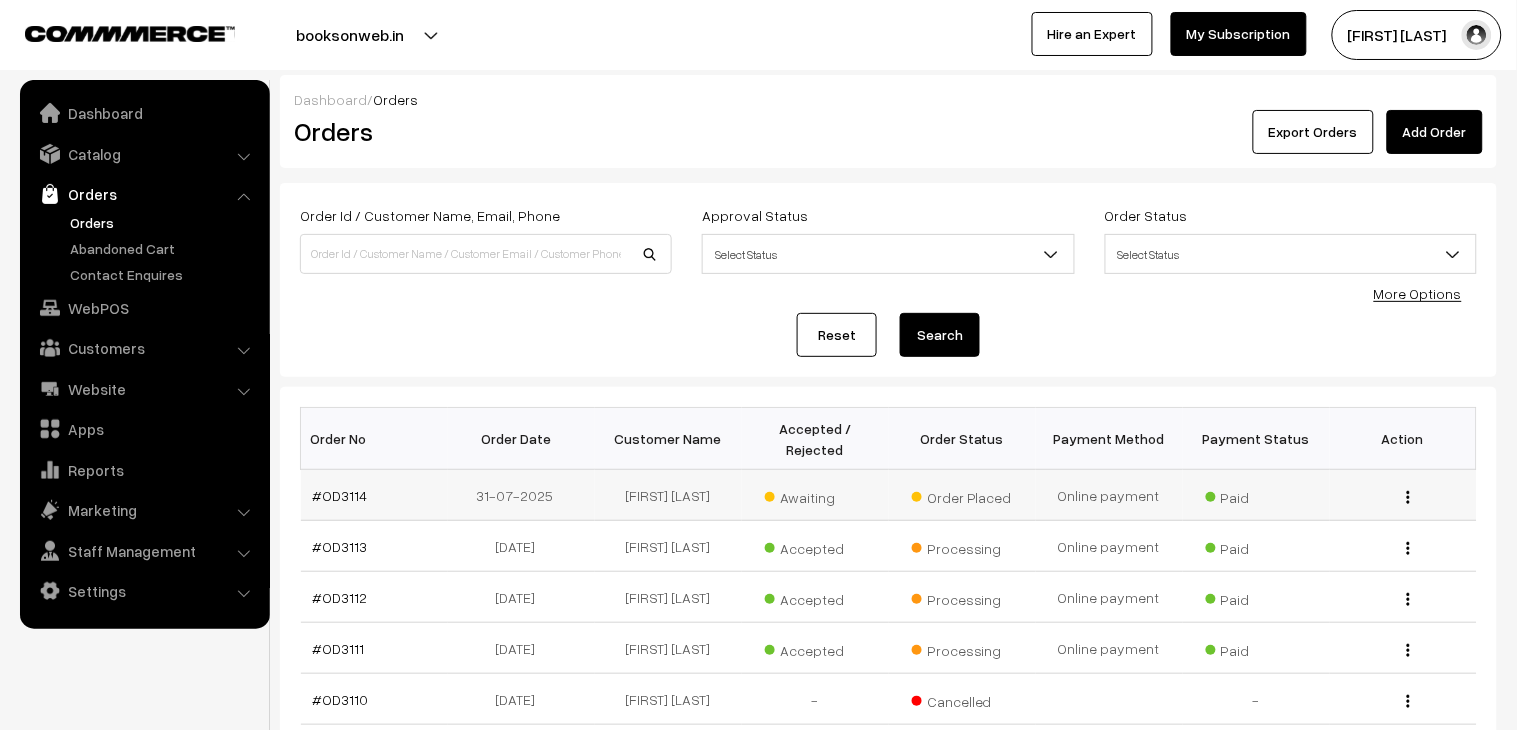 click on "#OD3114" at bounding box center [374, 495] 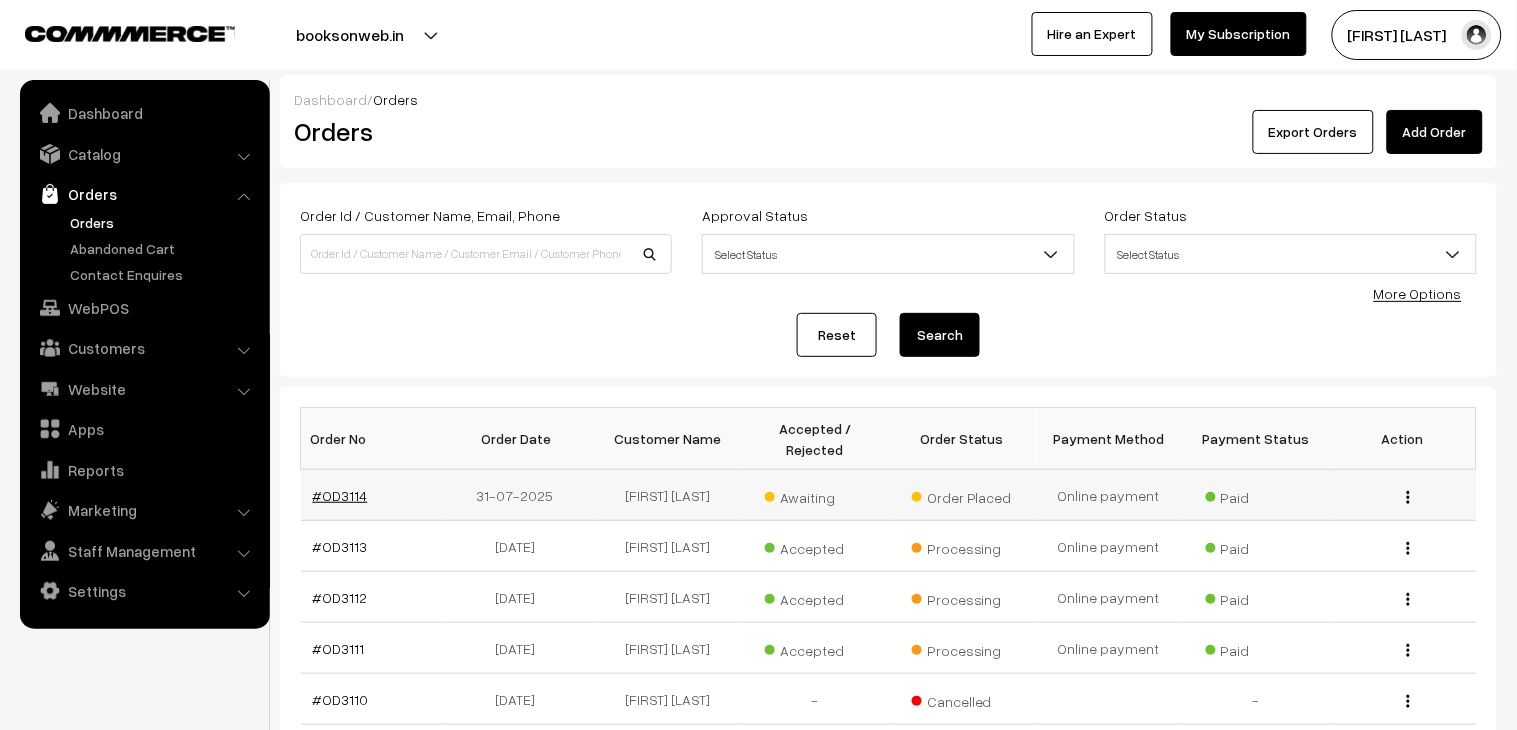 click on "#OD3114" at bounding box center [340, 495] 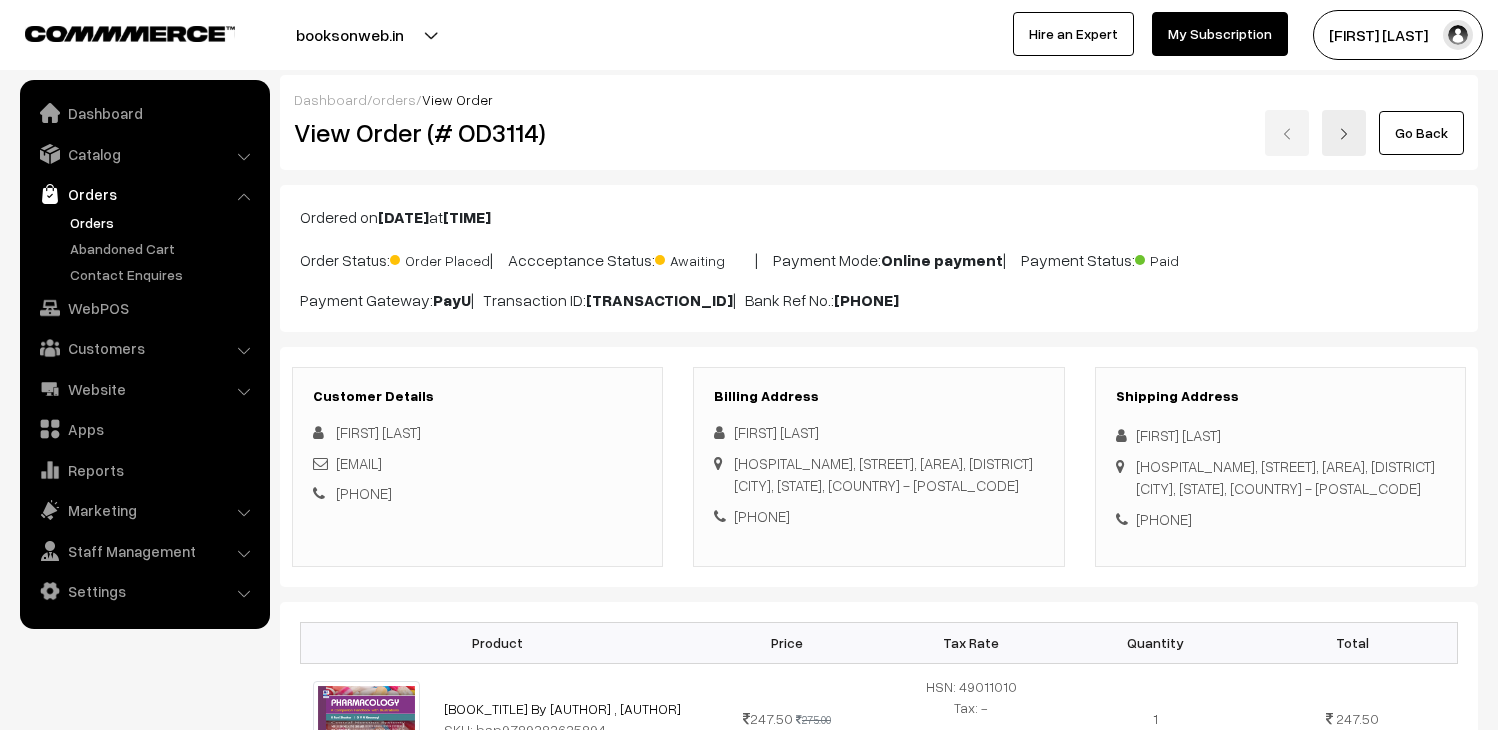 scroll, scrollTop: 333, scrollLeft: 0, axis: vertical 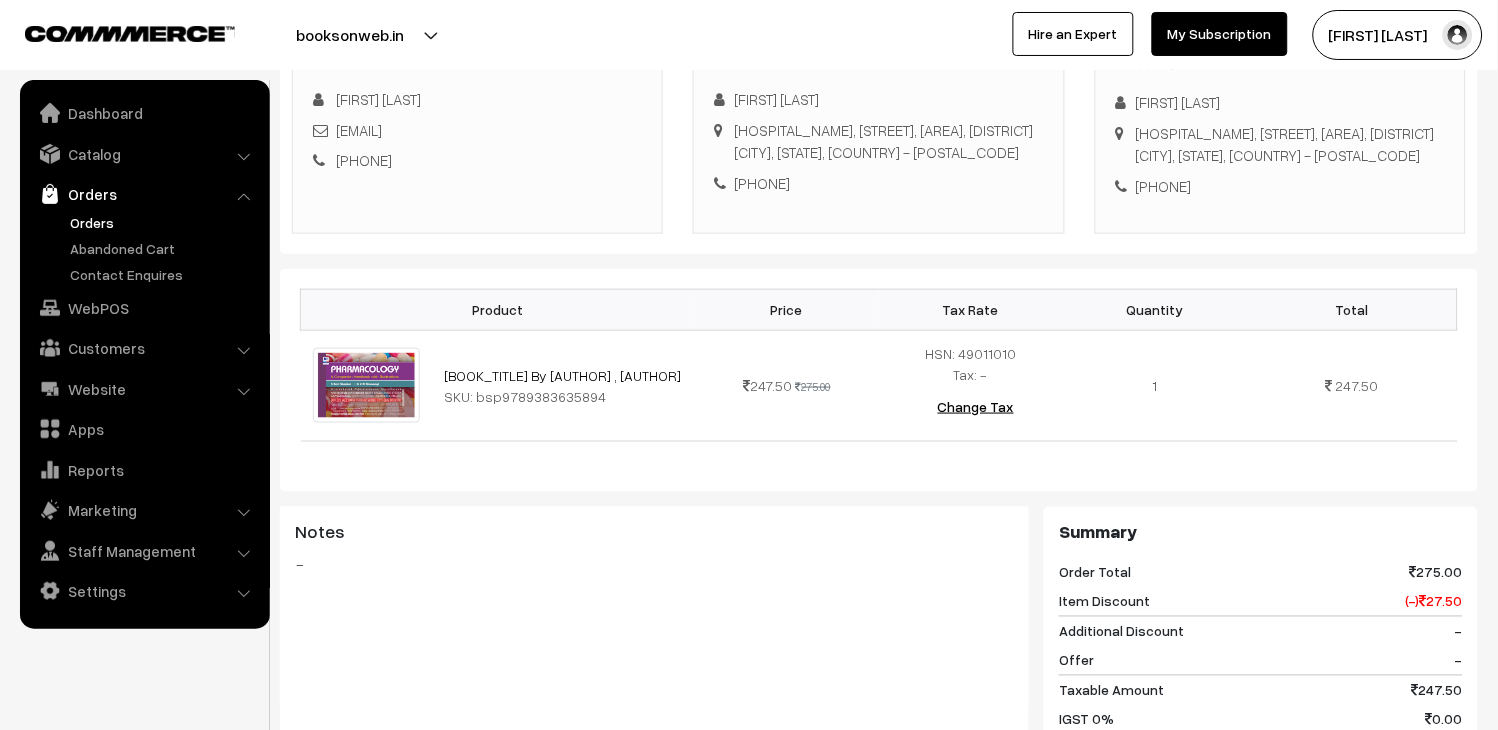 click on "Orders" at bounding box center [164, 222] 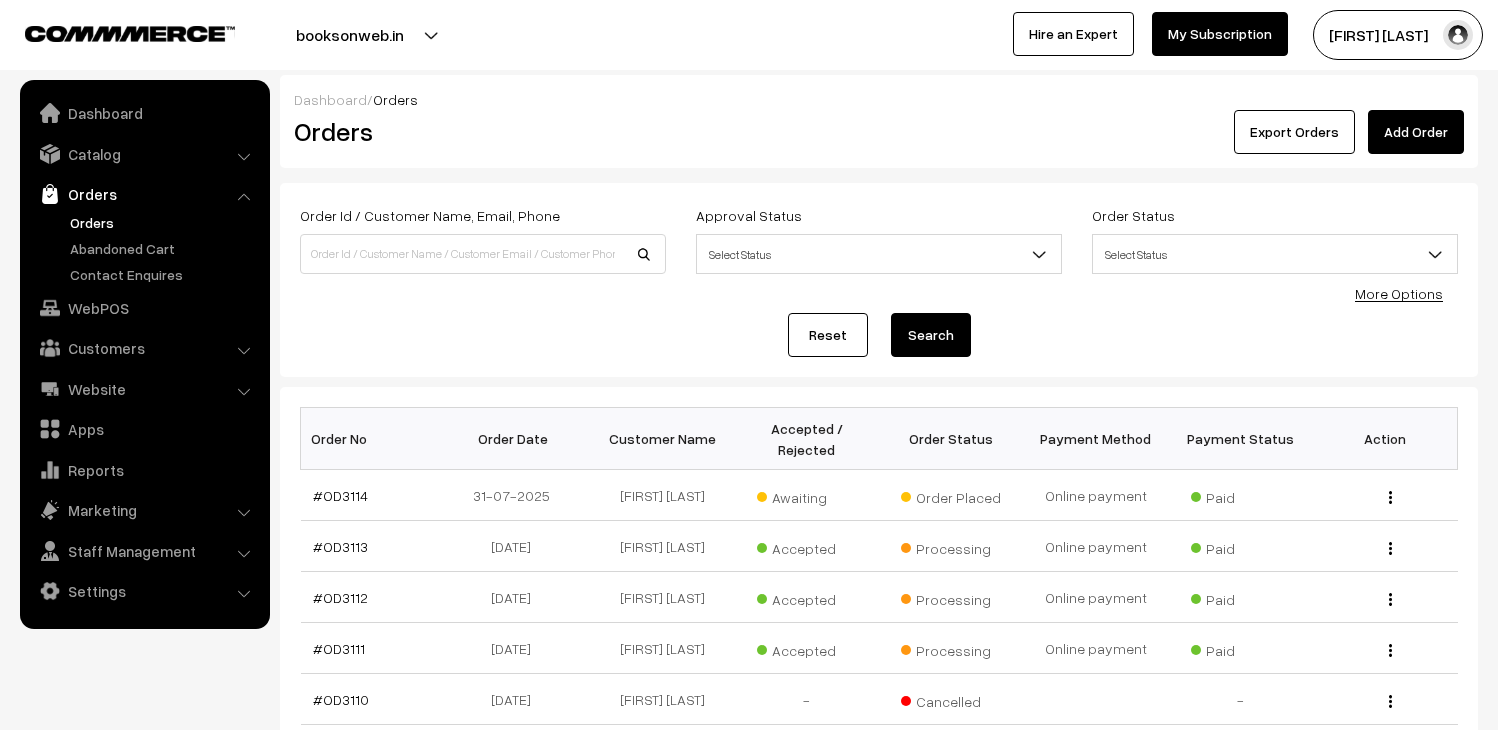 scroll, scrollTop: 0, scrollLeft: 0, axis: both 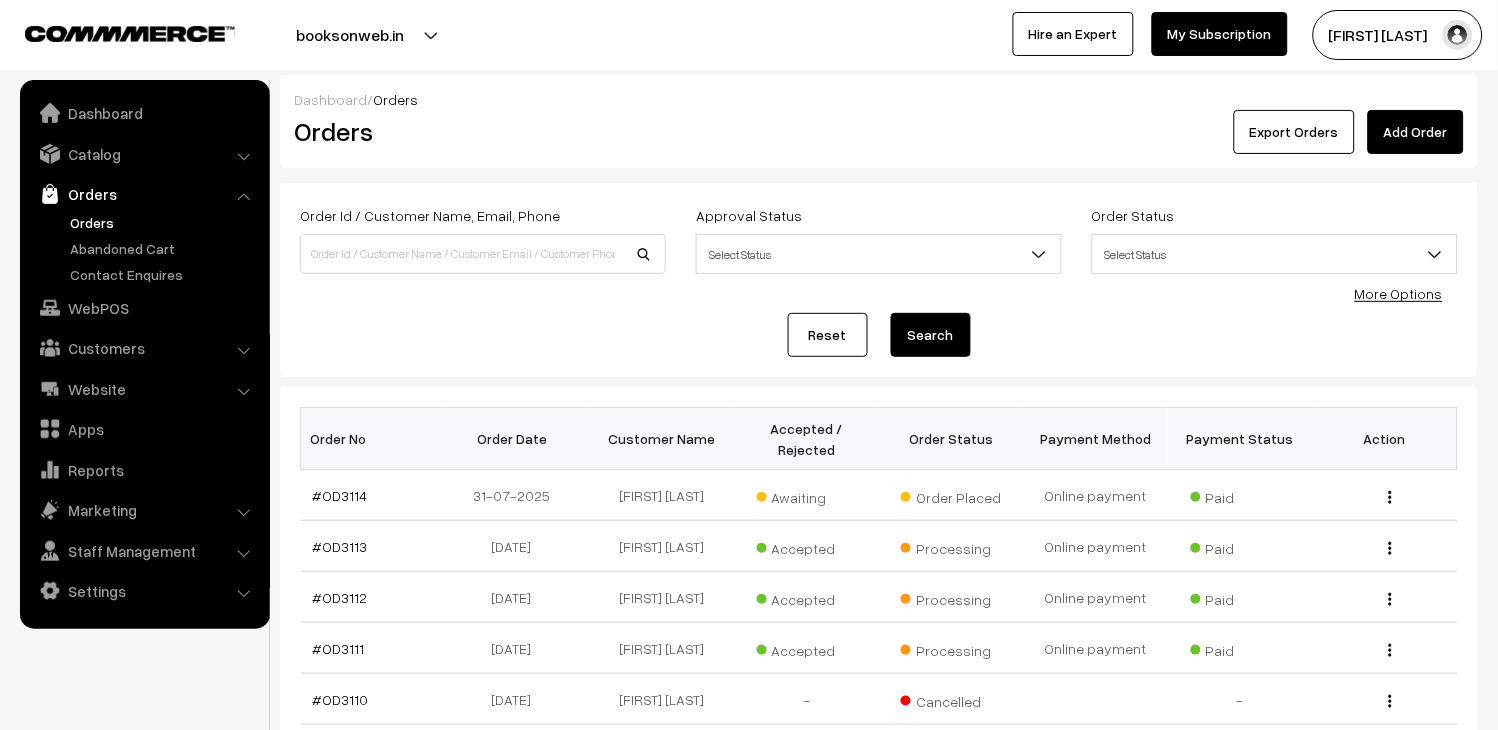 click on "Orders" at bounding box center [164, 222] 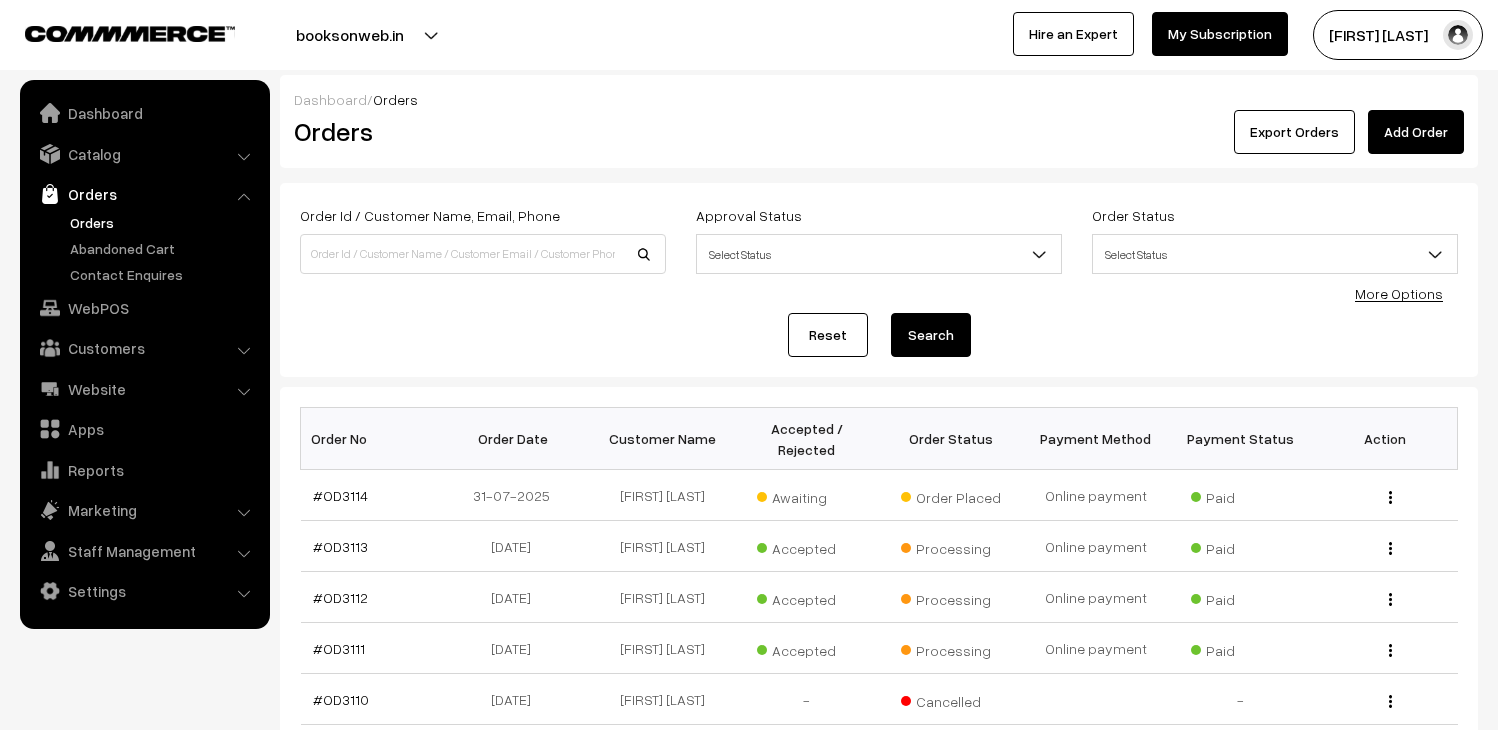 scroll, scrollTop: 0, scrollLeft: 0, axis: both 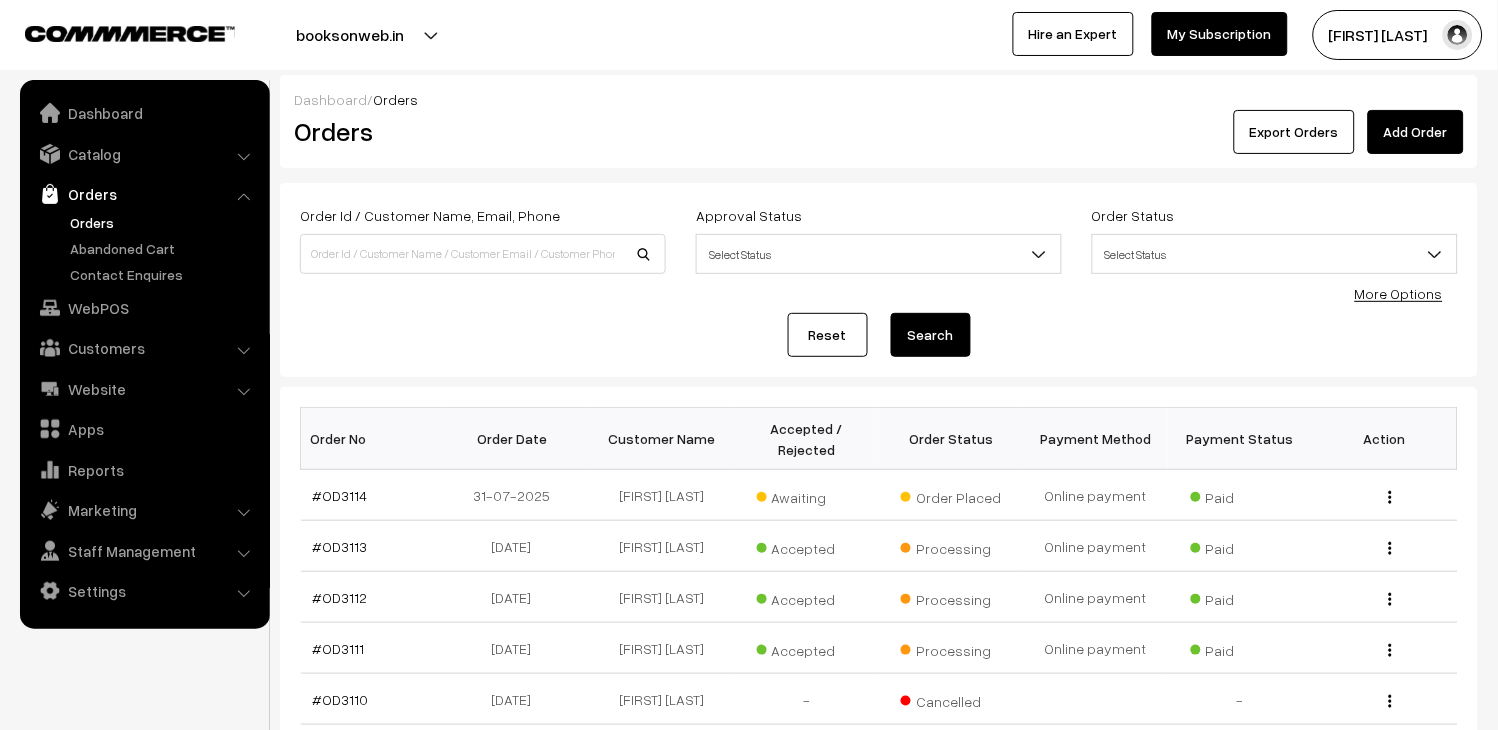 click on "Orders" at bounding box center (164, 222) 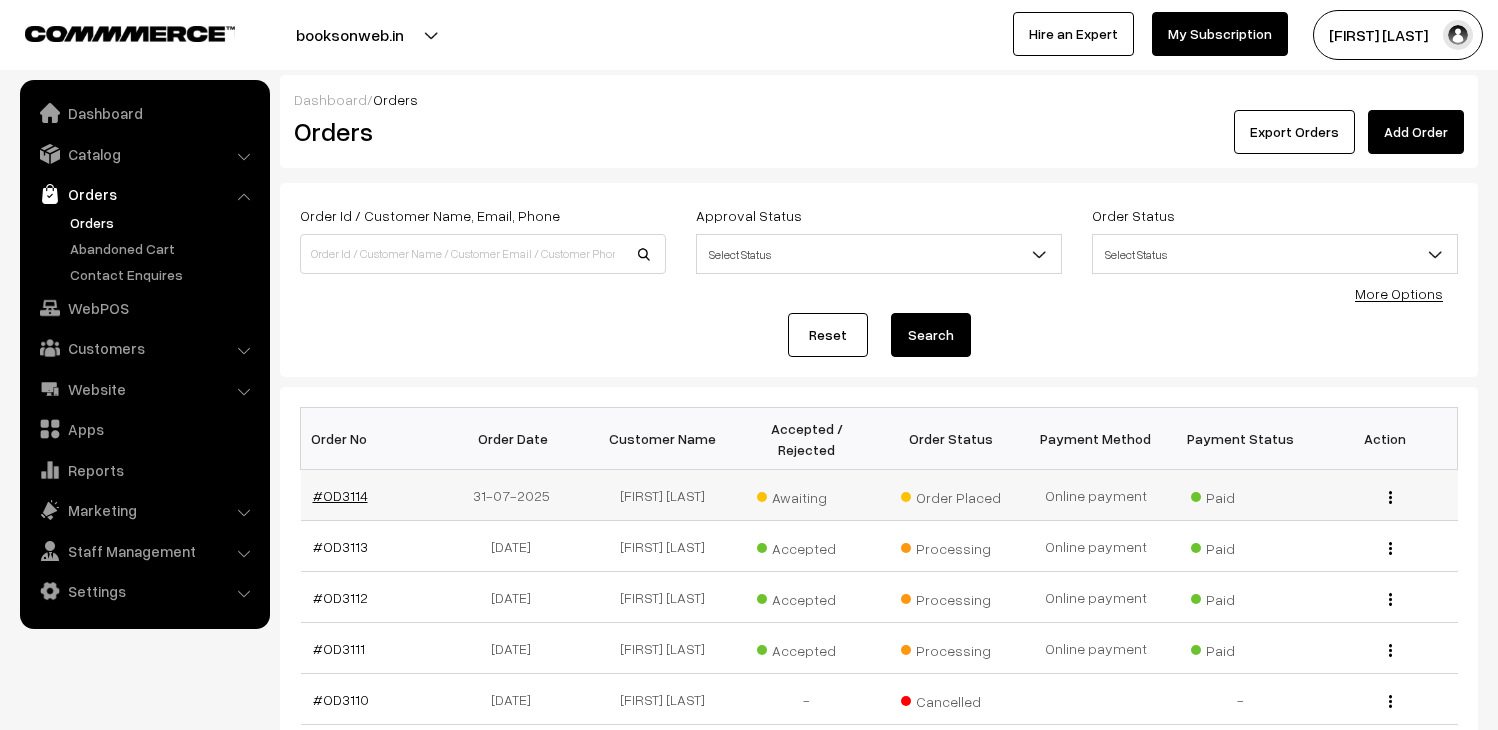 scroll, scrollTop: 0, scrollLeft: 0, axis: both 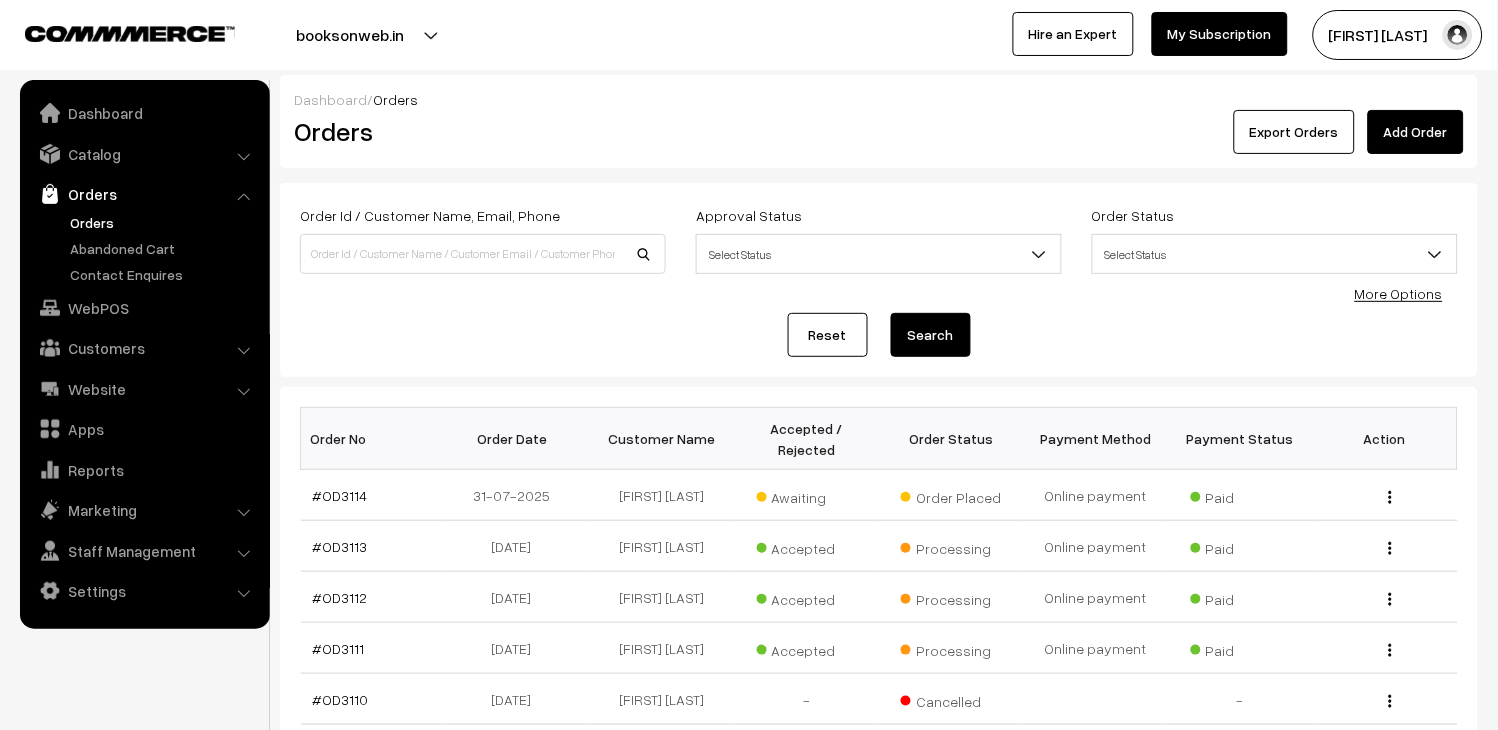 click on "Orders" at bounding box center [164, 222] 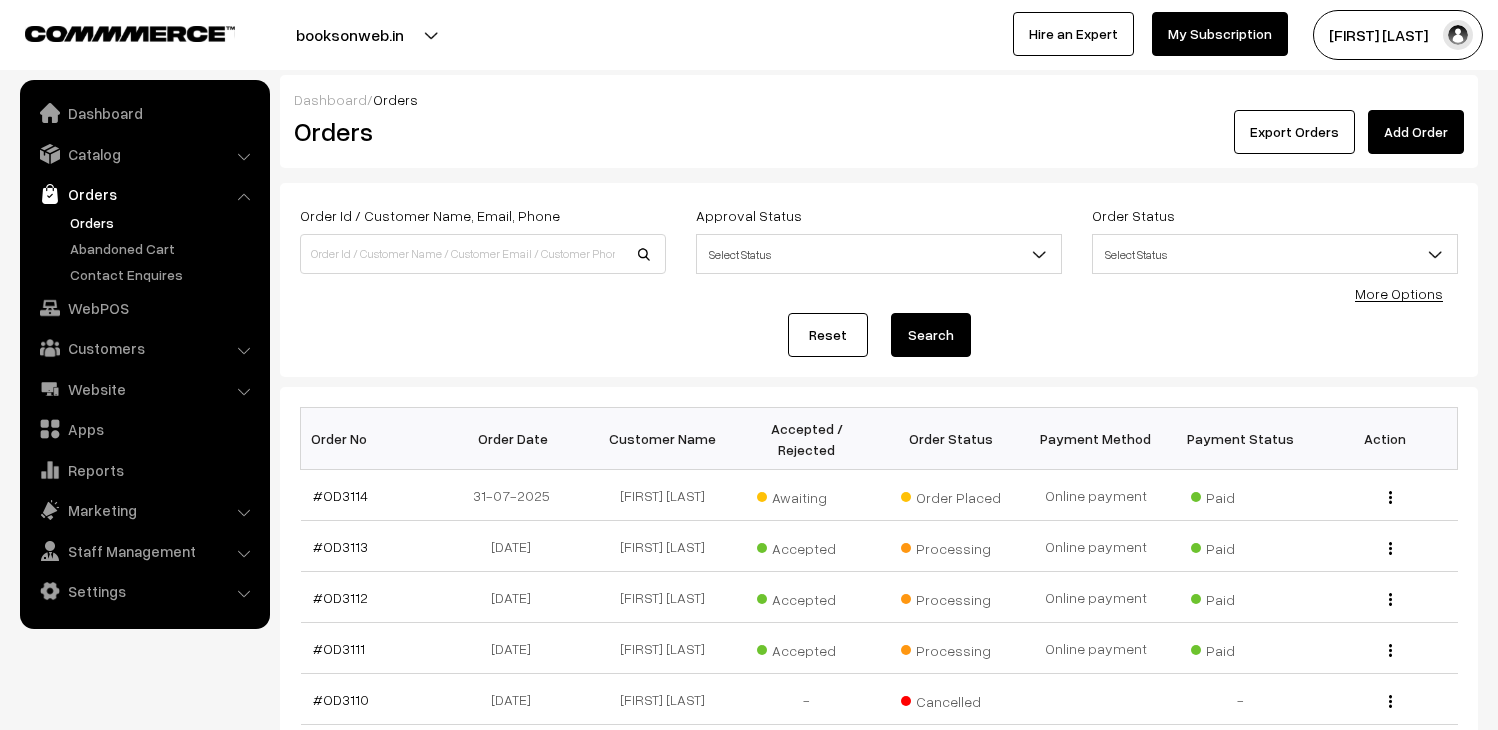 scroll, scrollTop: 0, scrollLeft: 0, axis: both 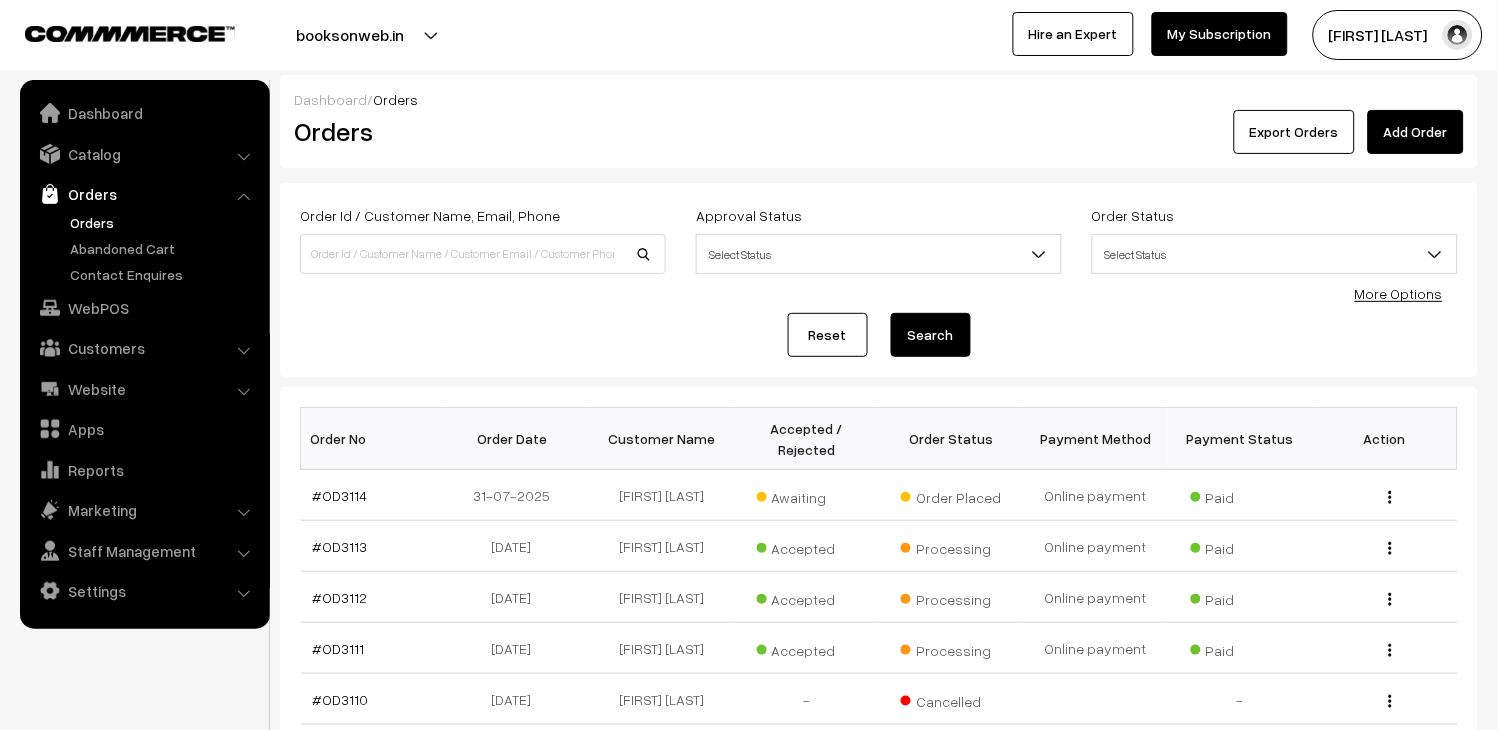 click on "Orders" at bounding box center (164, 222) 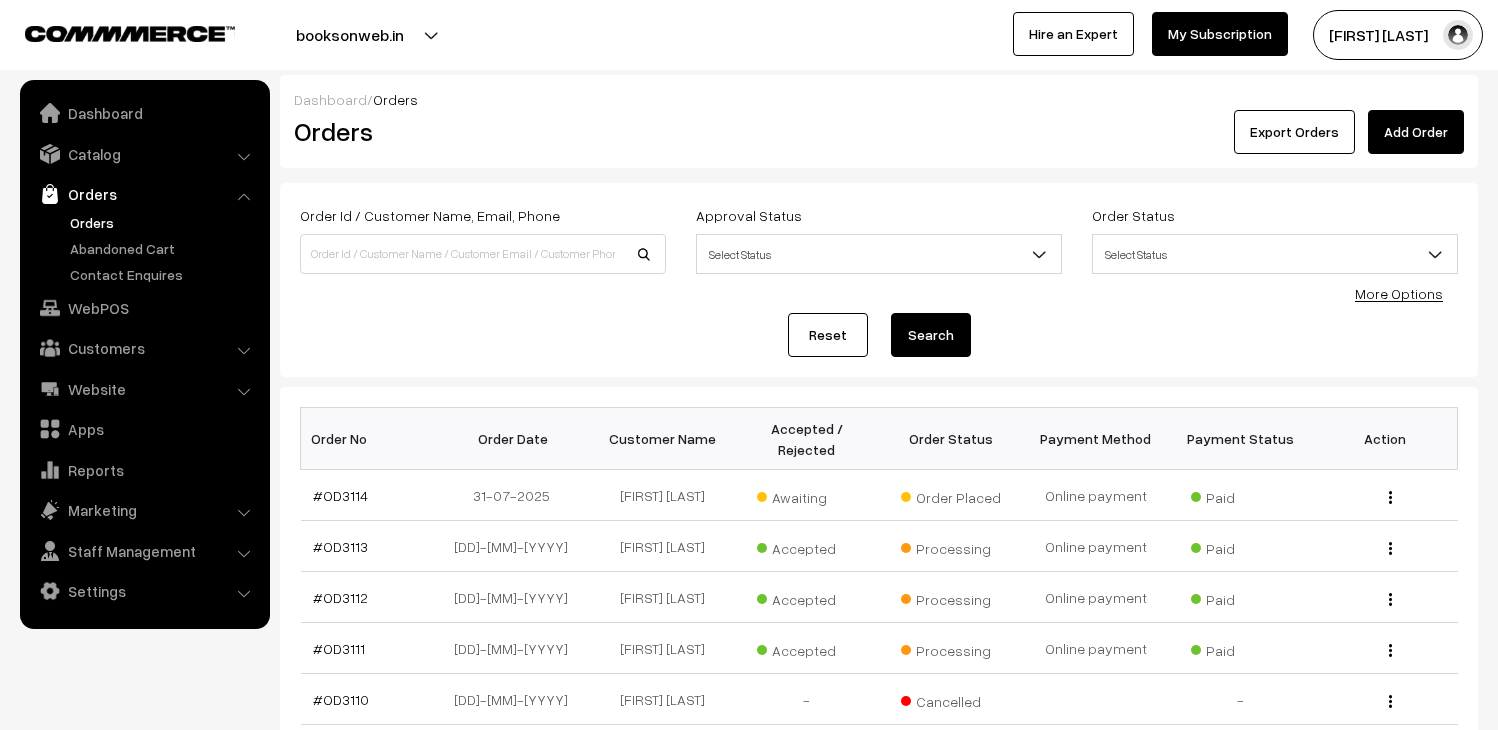 scroll, scrollTop: 0, scrollLeft: 0, axis: both 